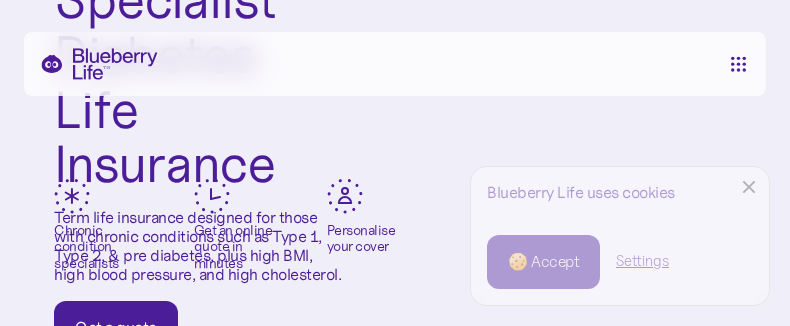 scroll, scrollTop: 0, scrollLeft: 0, axis: both 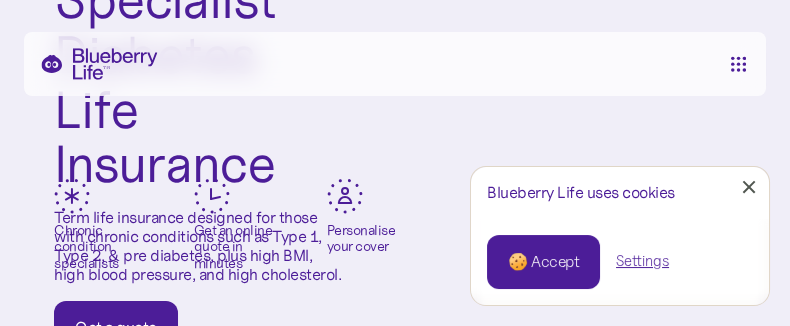 click on "Close Cookie Popup" at bounding box center (749, 187) 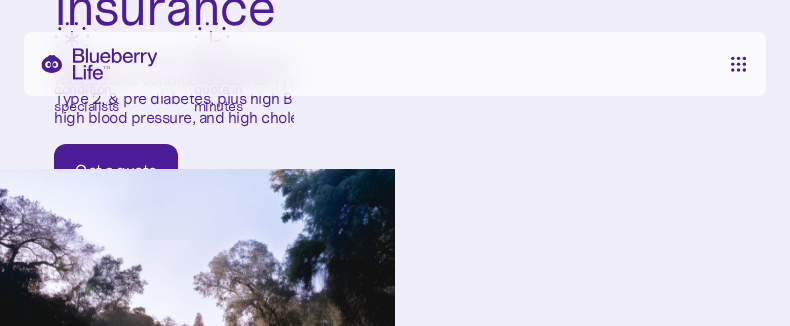 scroll, scrollTop: 200, scrollLeft: 0, axis: vertical 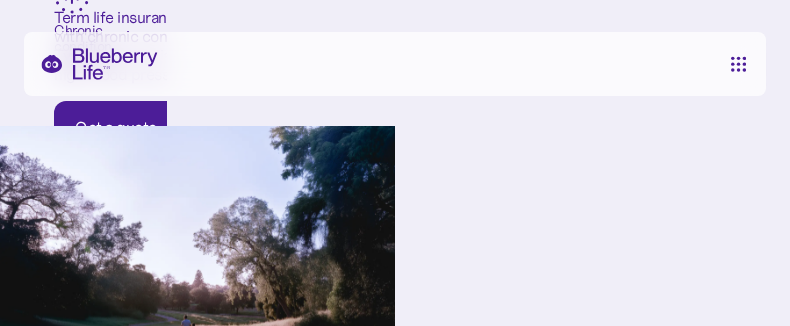 click at bounding box center [738, 64] 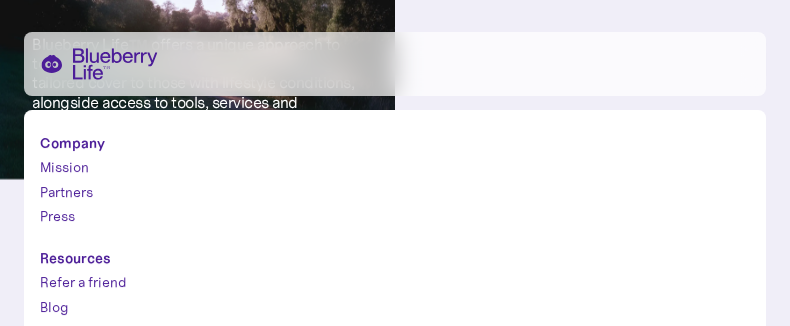 scroll, scrollTop: 500, scrollLeft: 0, axis: vertical 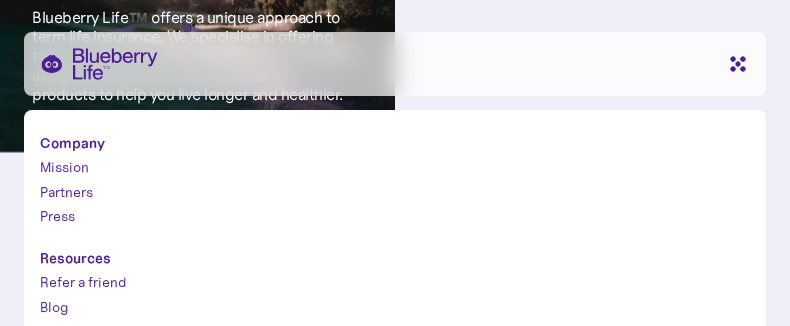 click on "Mission" at bounding box center [395, 167] 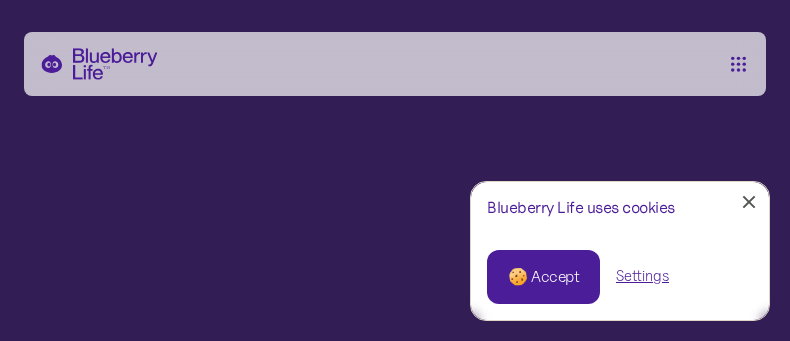 scroll, scrollTop: 0, scrollLeft: 0, axis: both 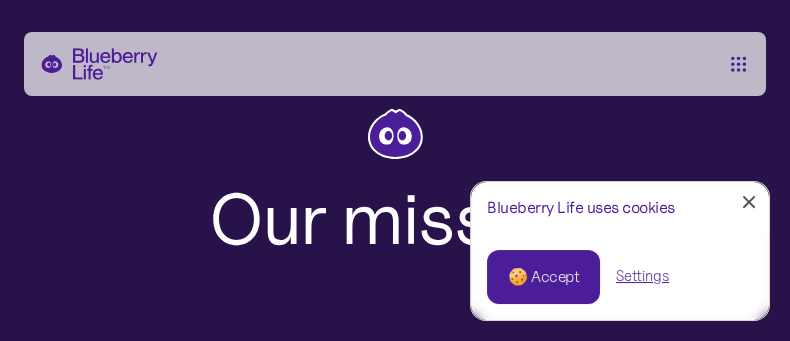 click on "Close Cookie Popup" at bounding box center (749, 202) 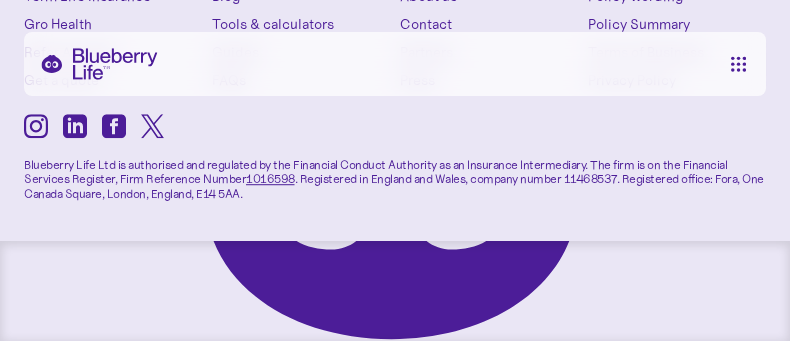 scroll, scrollTop: 3700, scrollLeft: 0, axis: vertical 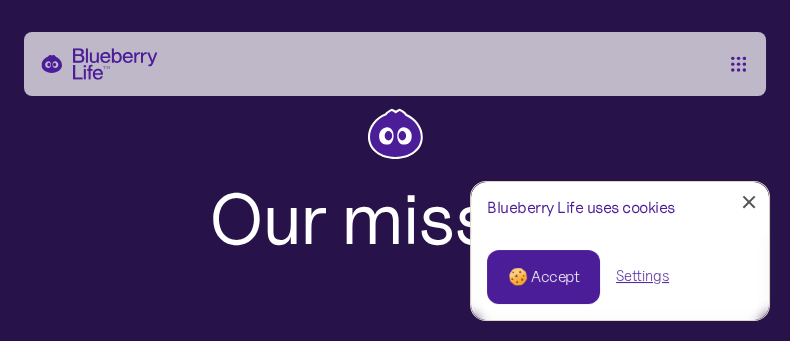 click at bounding box center (749, 202) 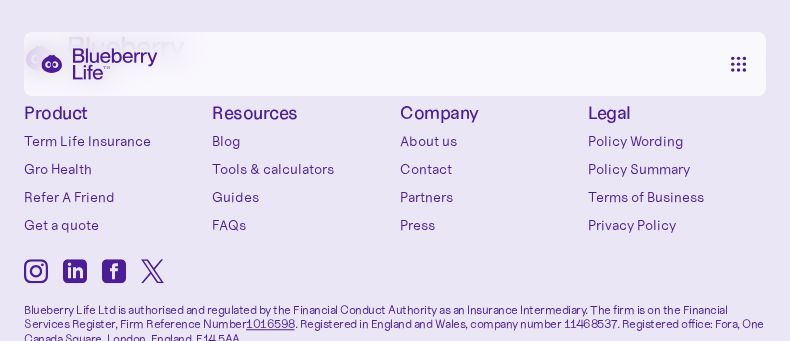 scroll, scrollTop: 3700, scrollLeft: 0, axis: vertical 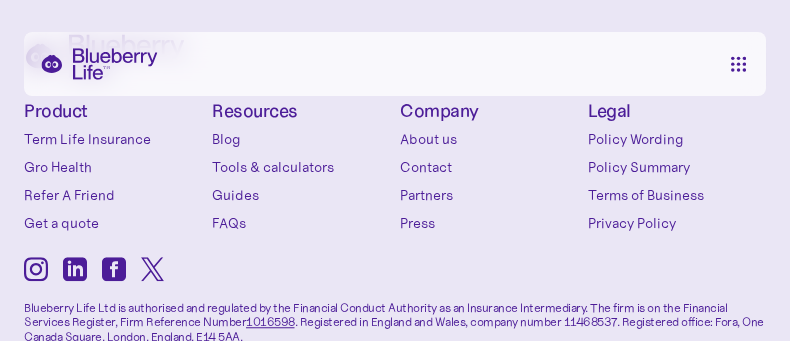 click on "Gro Health" at bounding box center (113, 167) 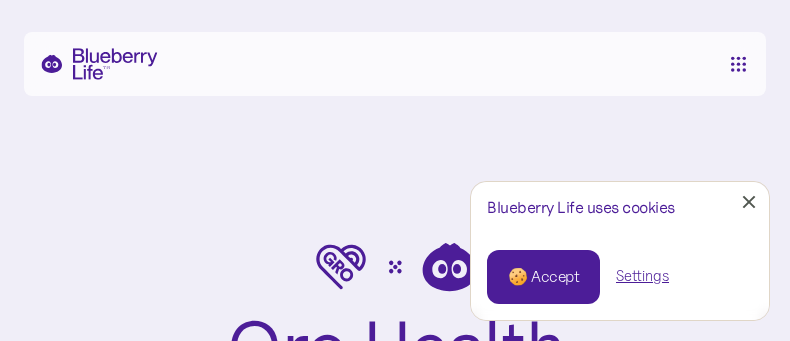 scroll, scrollTop: 0, scrollLeft: 0, axis: both 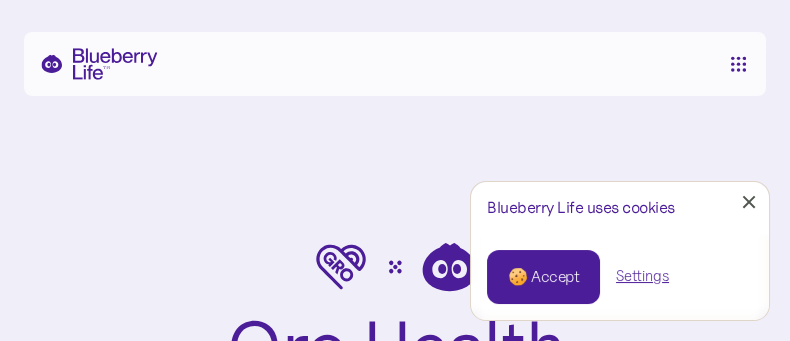 click at bounding box center (749, 202) 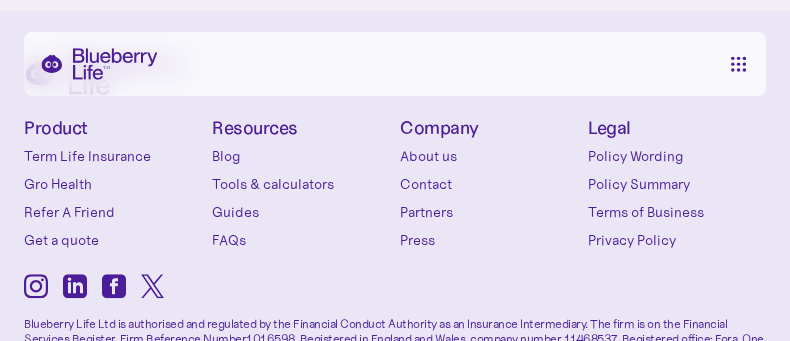 scroll, scrollTop: 3300, scrollLeft: 0, axis: vertical 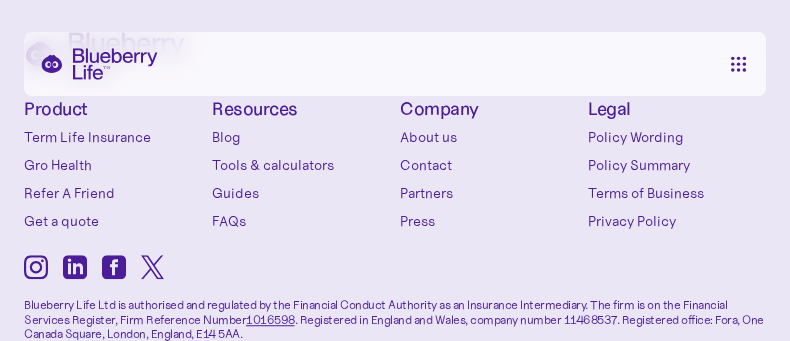 click on "Get a quote" at bounding box center [113, 221] 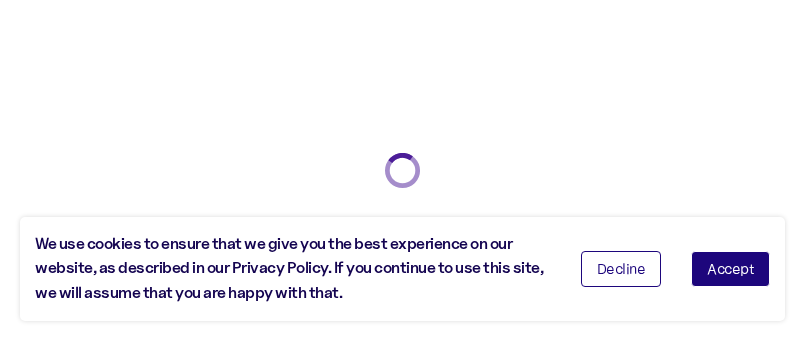 scroll, scrollTop: 0, scrollLeft: 0, axis: both 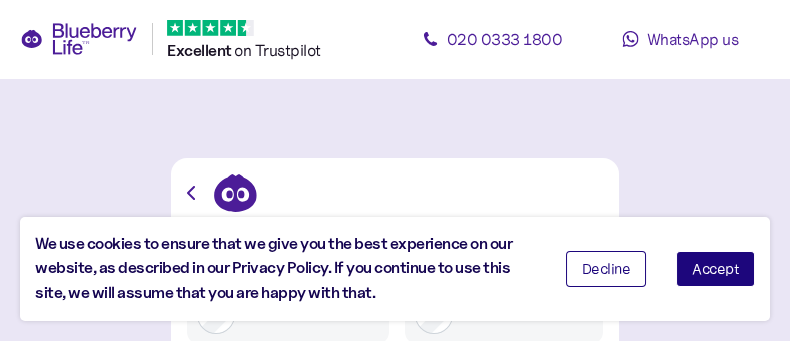 click on "Decline" at bounding box center [606, 269] 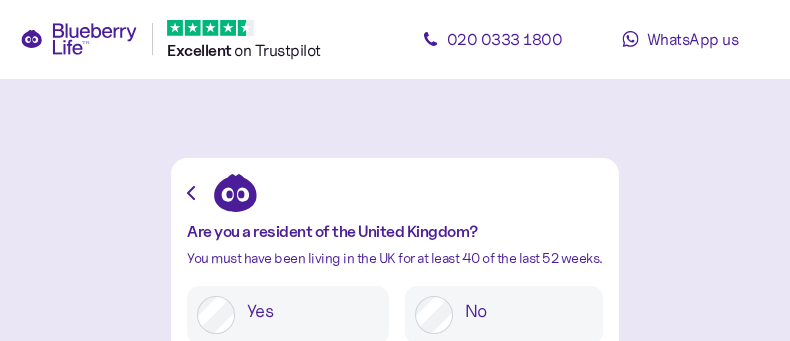 scroll, scrollTop: 100, scrollLeft: 0, axis: vertical 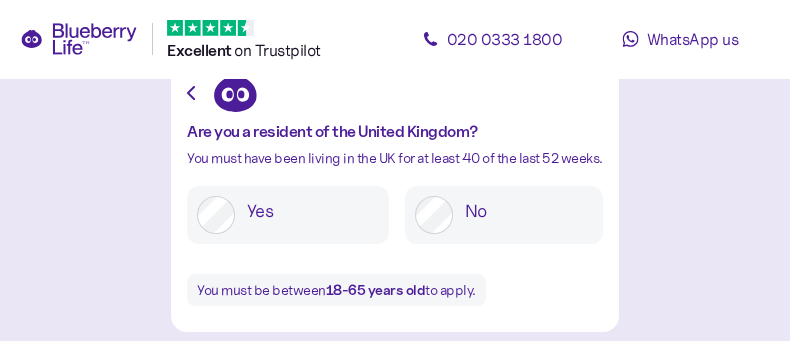 click on "Yes" at bounding box center [307, 211] 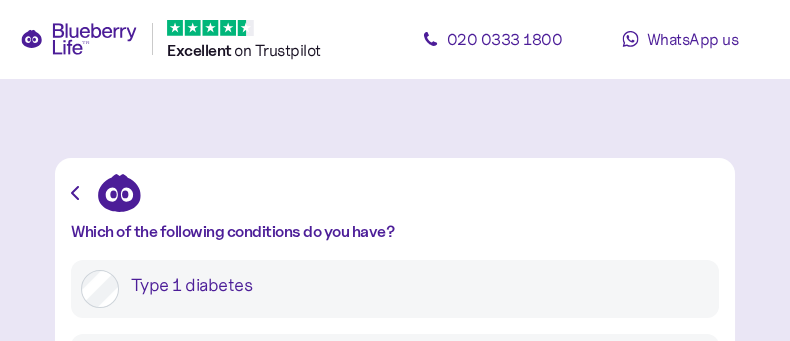 scroll, scrollTop: 100, scrollLeft: 0, axis: vertical 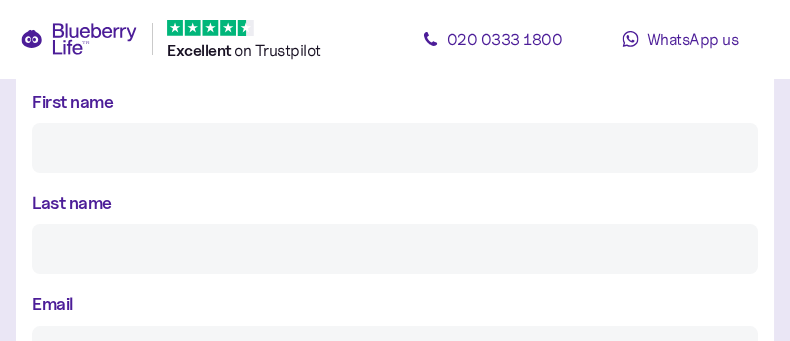 click on "First name" at bounding box center (395, 148) 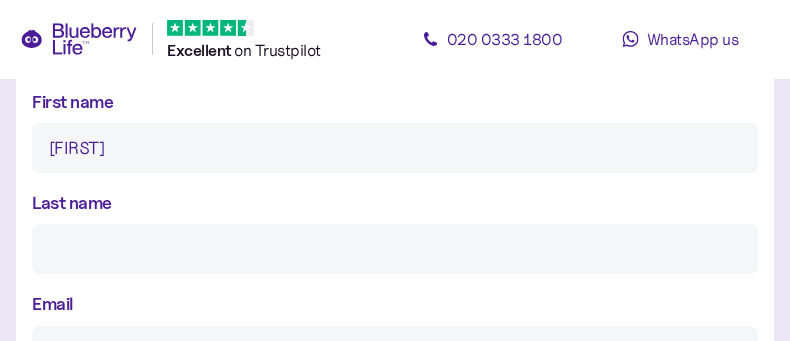type on "[LAST]" 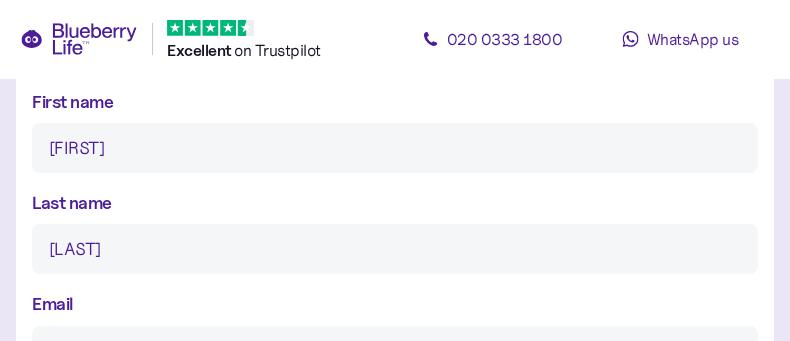 type on "[EMAIL]" 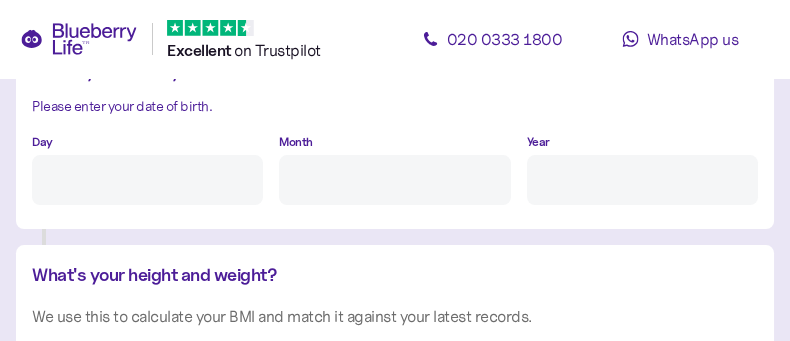 scroll, scrollTop: 1700, scrollLeft: 0, axis: vertical 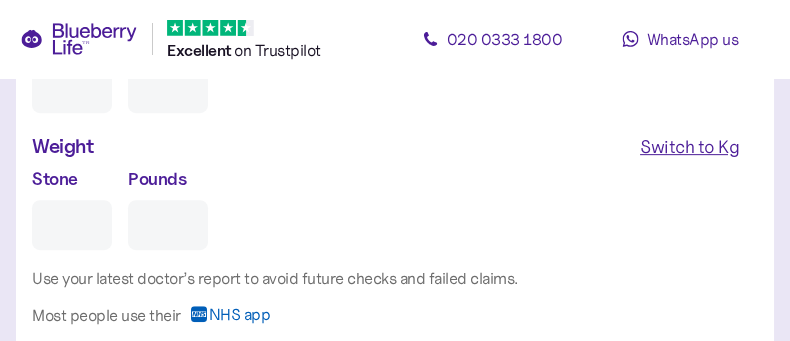 click on "Day" at bounding box center (147, -184) 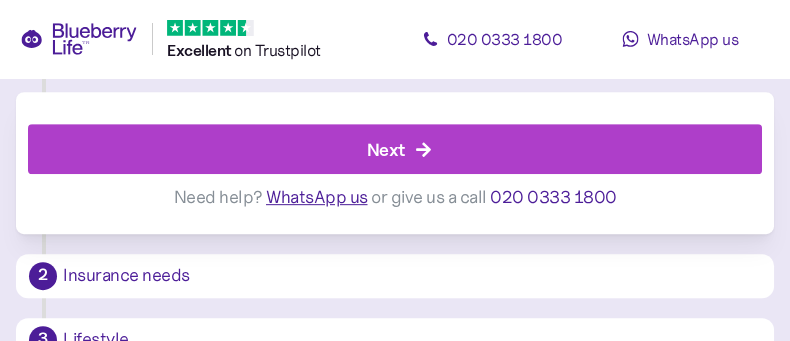 scroll, scrollTop: 2299, scrollLeft: 0, axis: vertical 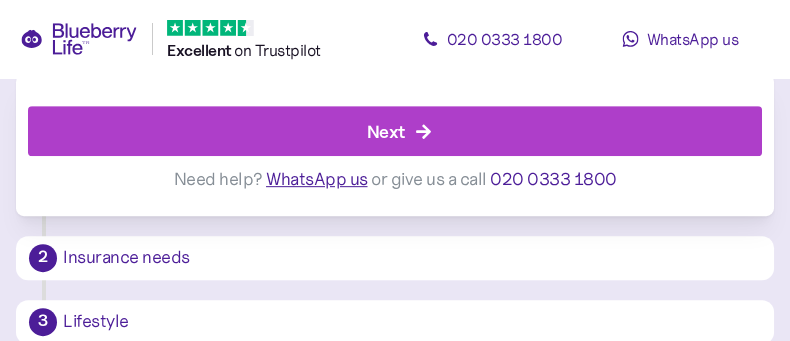 click on "Feet" at bounding box center [72, -211] 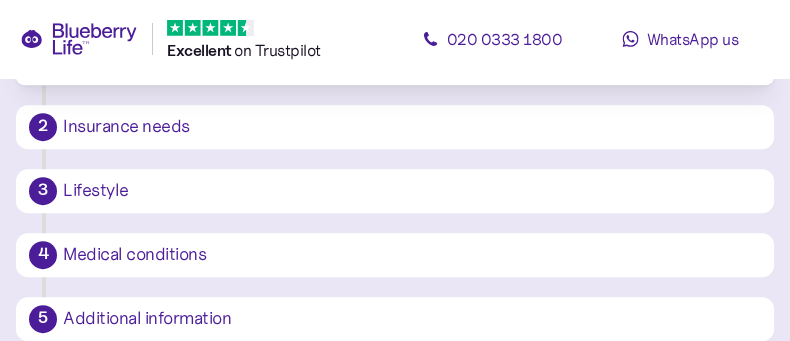 scroll, scrollTop: 2404, scrollLeft: 0, axis: vertical 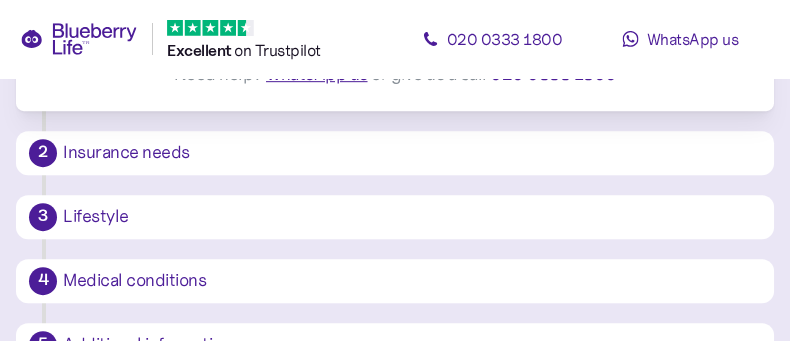 click on "Switch to Kg" at bounding box center [689, -257] 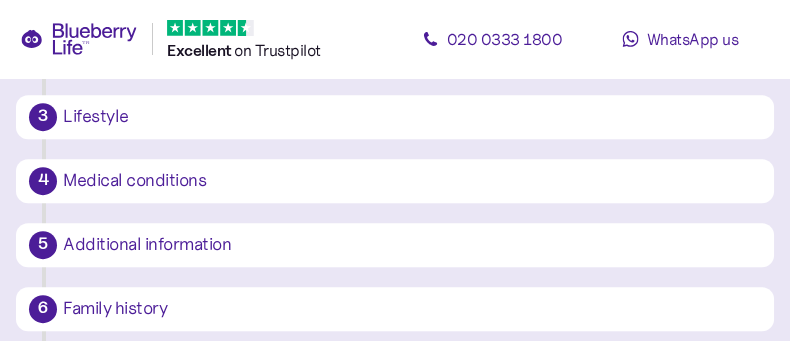 scroll, scrollTop: 2704, scrollLeft: 0, axis: vertical 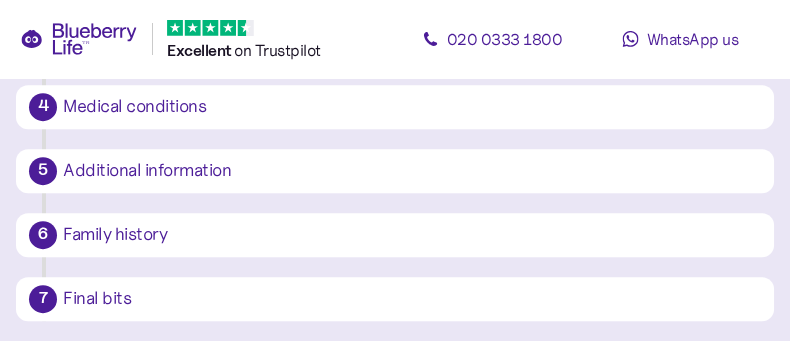 type on "***" 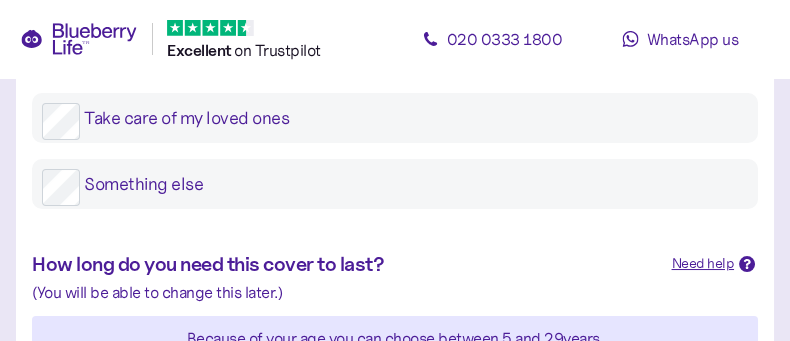 scroll, scrollTop: 419, scrollLeft: 0, axis: vertical 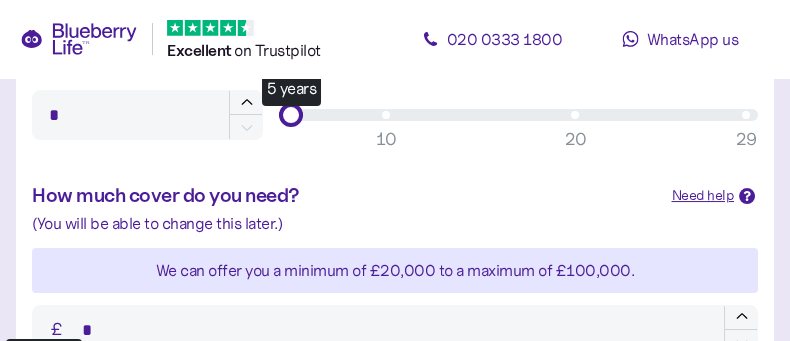 type on "**" 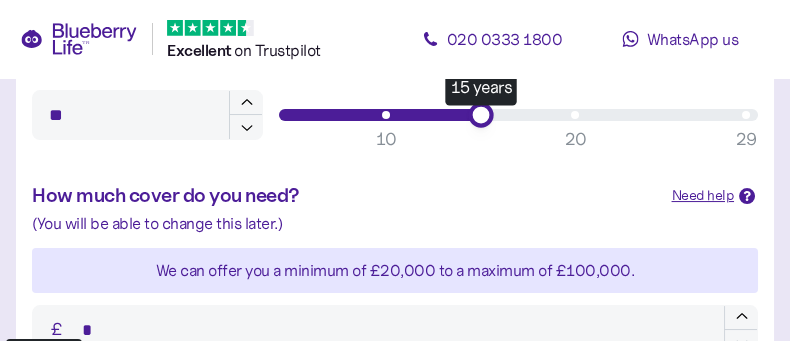 click on "15 years" at bounding box center [518, 115] 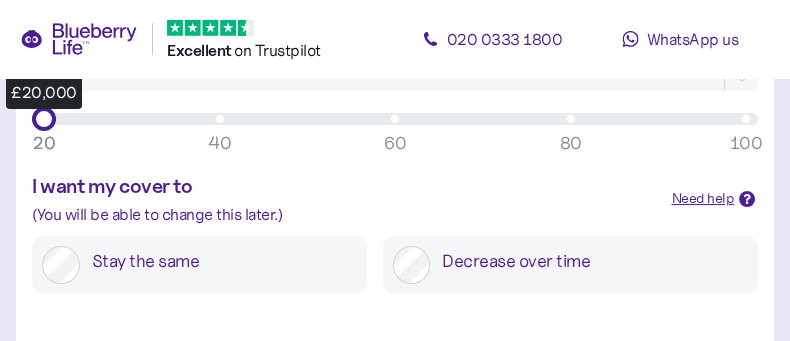 scroll, scrollTop: 1019, scrollLeft: 0, axis: vertical 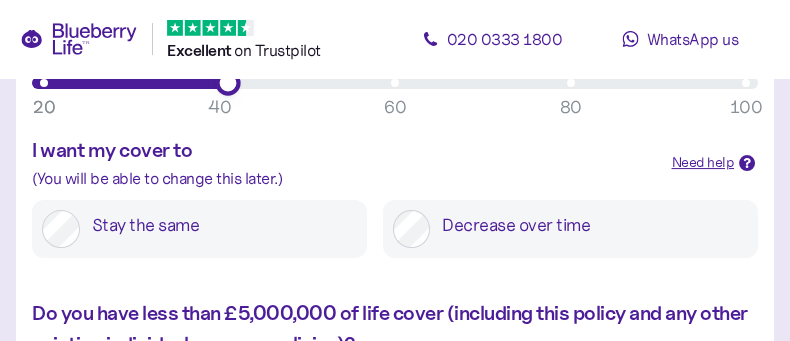 click on "£41,000" at bounding box center [395, 83] 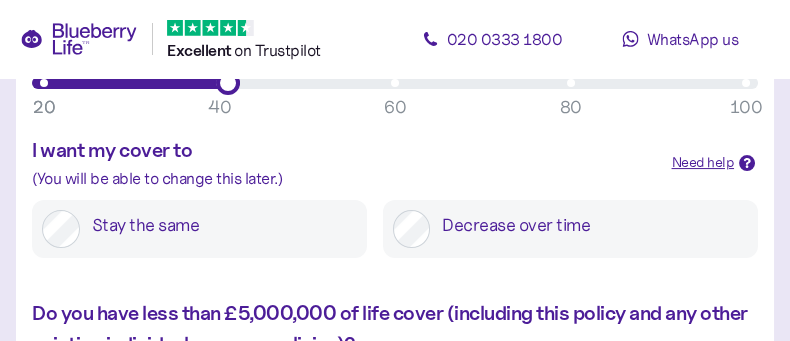 type on "******" 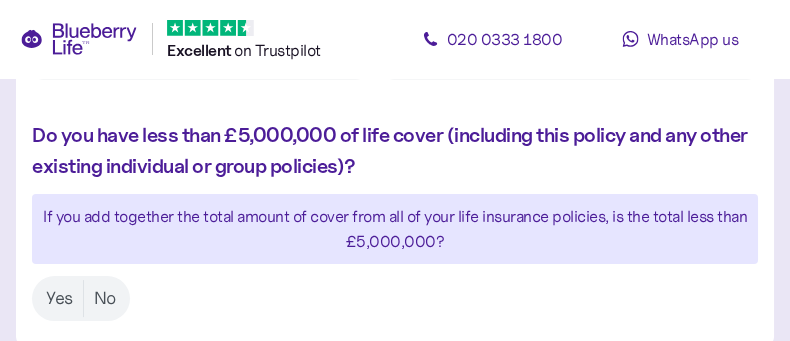 scroll, scrollTop: 1219, scrollLeft: 0, axis: vertical 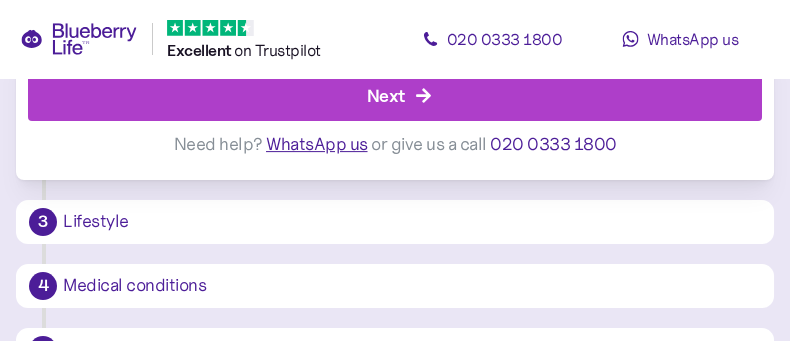 click on "Yes" at bounding box center [59, -24] 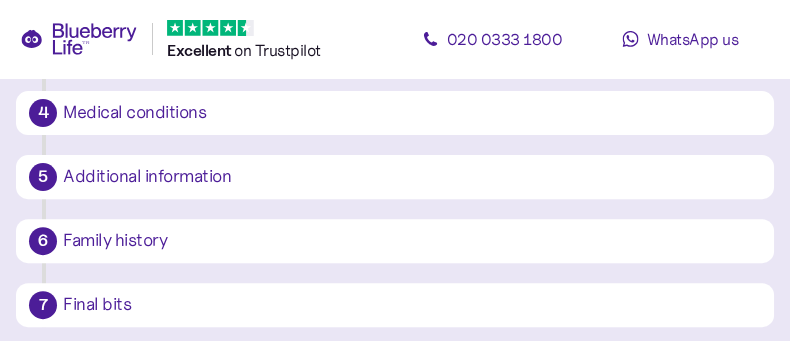 scroll, scrollTop: 1719, scrollLeft: 0, axis: vertical 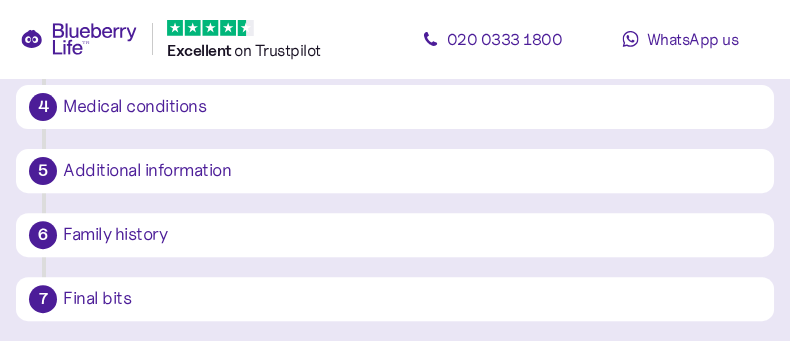 click on "Next" at bounding box center [399, -83] 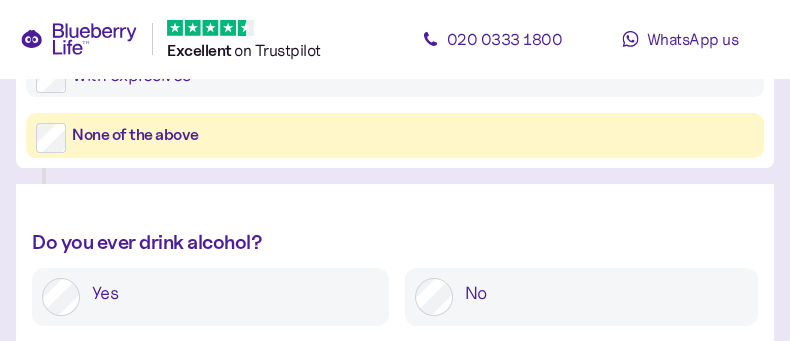 scroll, scrollTop: 990, scrollLeft: 0, axis: vertical 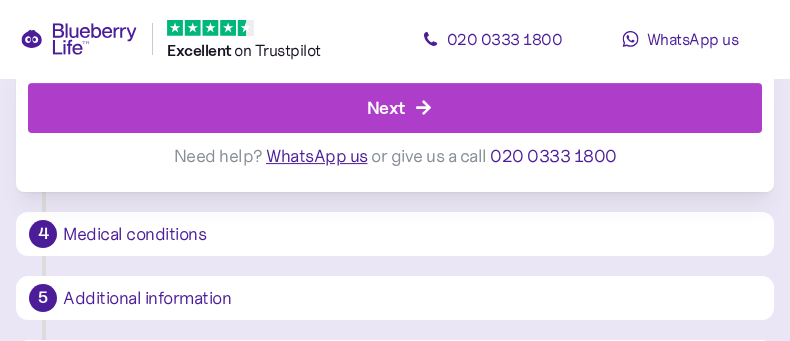 click on "Next" at bounding box center (386, 107) 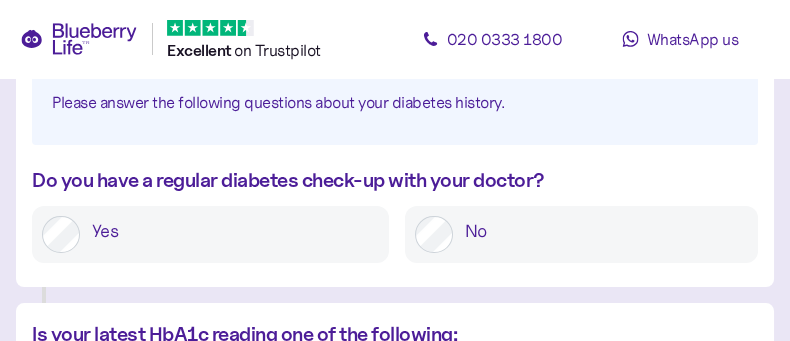 scroll, scrollTop: 402, scrollLeft: 0, axis: vertical 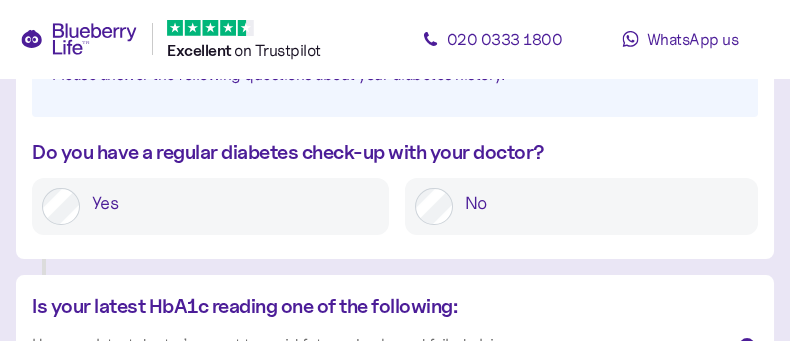 click on "Yes" at bounding box center (230, 203) 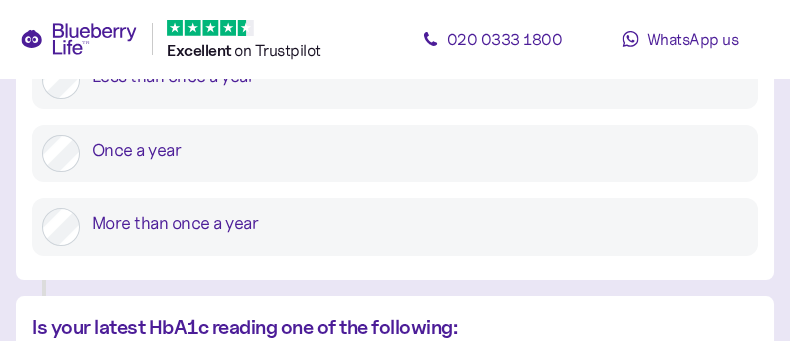 scroll, scrollTop: 701, scrollLeft: 0, axis: vertical 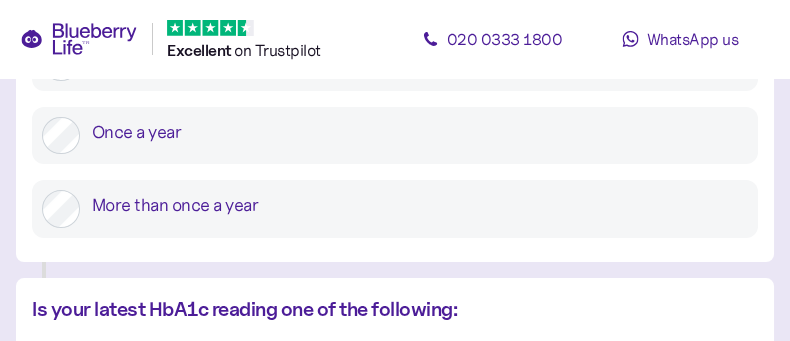 click on "Once a year" at bounding box center [414, 132] 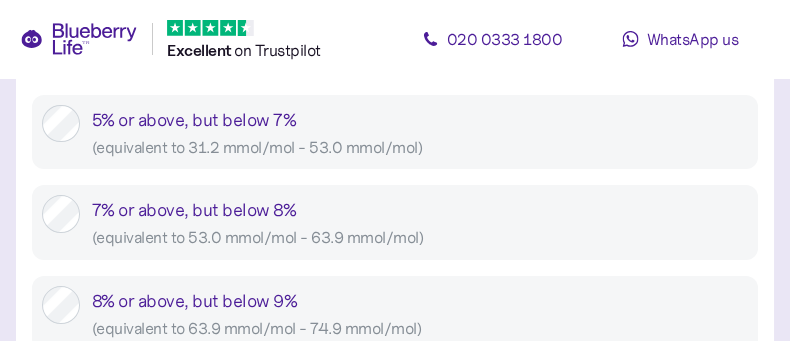 scroll, scrollTop: 1202, scrollLeft: 0, axis: vertical 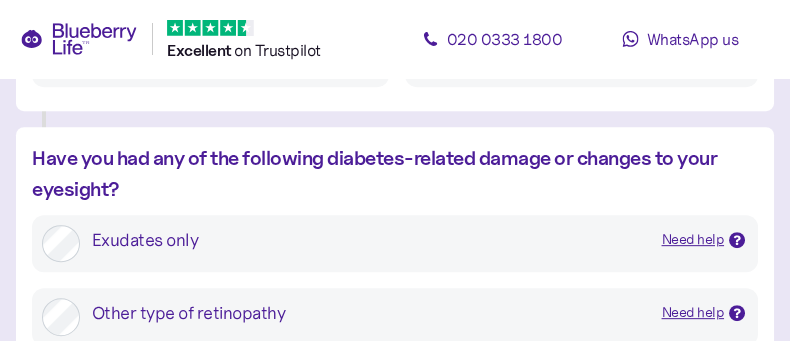 click on "Year" at bounding box center [395, -128] 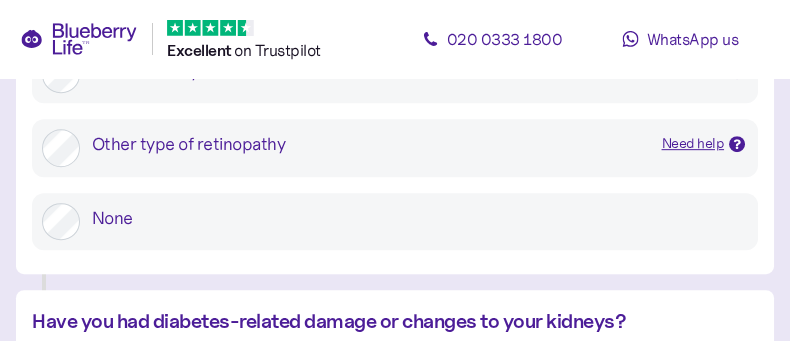 scroll, scrollTop: 2402, scrollLeft: 0, axis: vertical 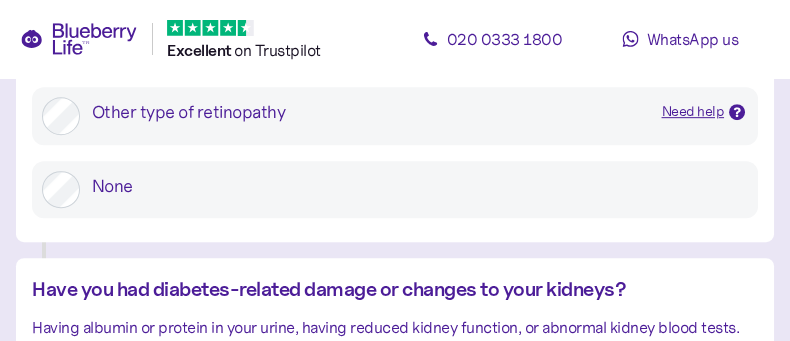 type on "****" 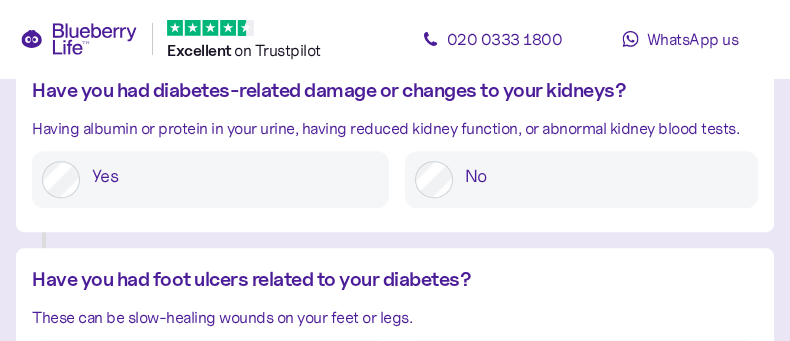 scroll, scrollTop: 2701, scrollLeft: 0, axis: vertical 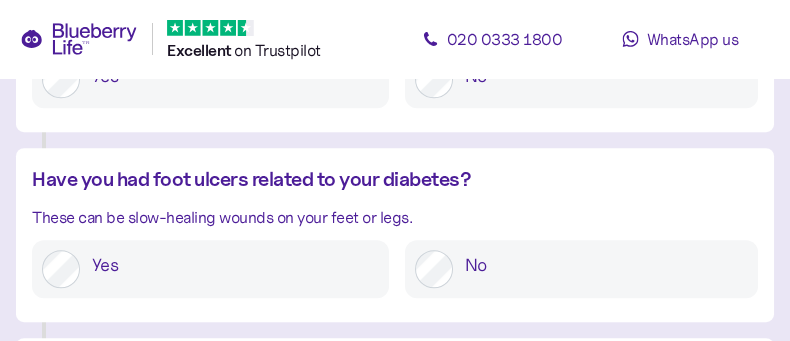 click at bounding box center [737, -260] 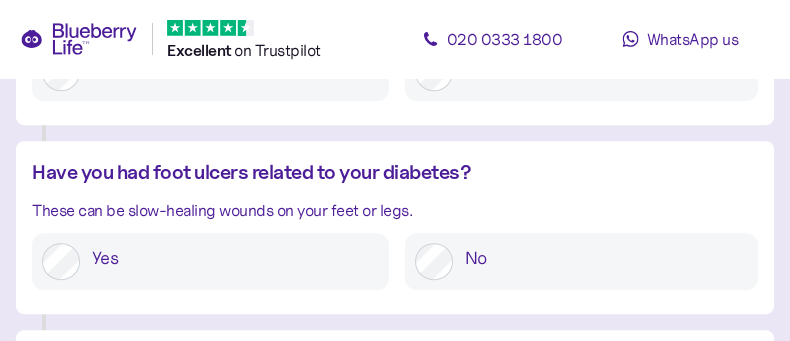 scroll, scrollTop: 2901, scrollLeft: 0, axis: vertical 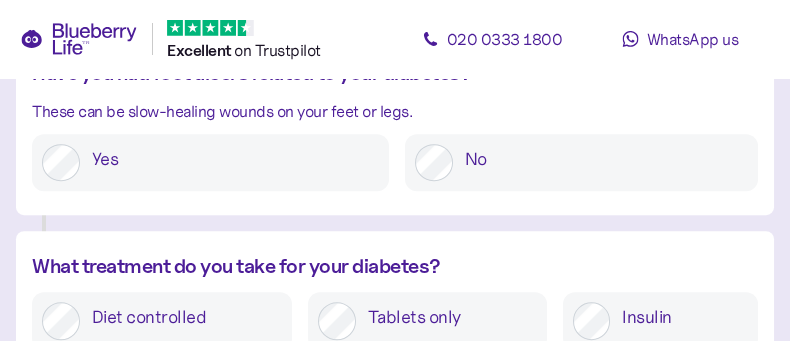 click at bounding box center [737, -293] 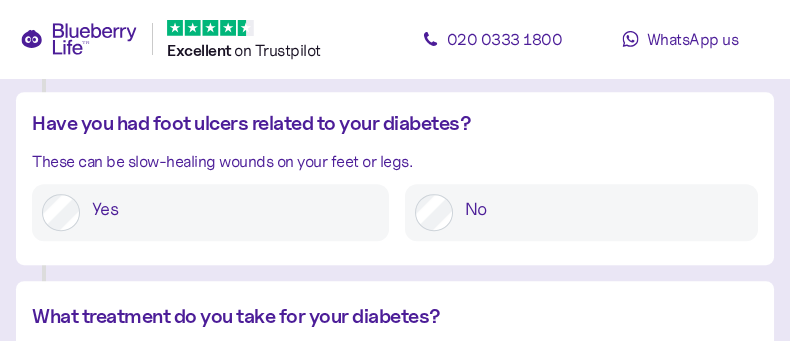 click at bounding box center (737, -293) 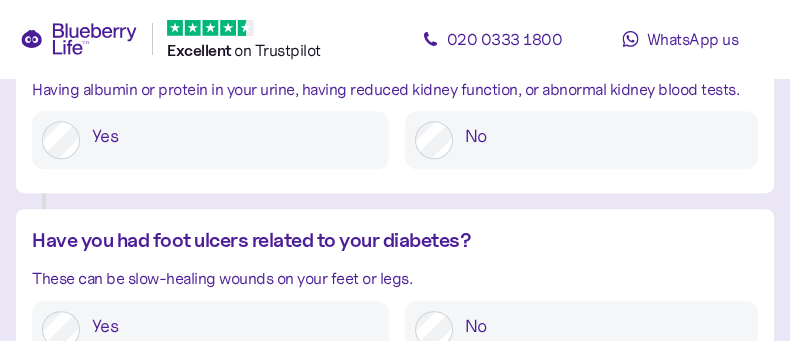 scroll, scrollTop: 2701, scrollLeft: 0, axis: vertical 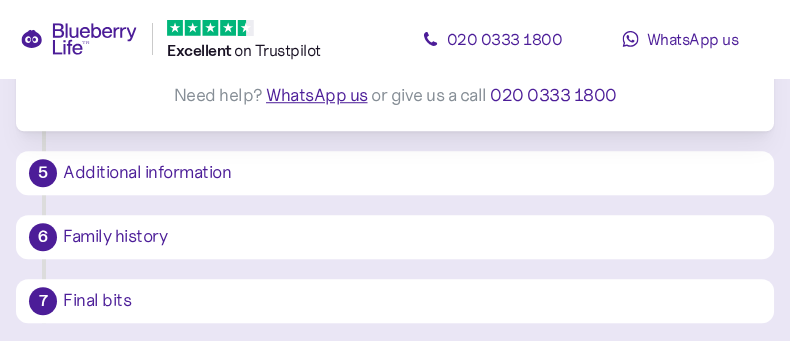 click on "Yes" at bounding box center (230, -241) 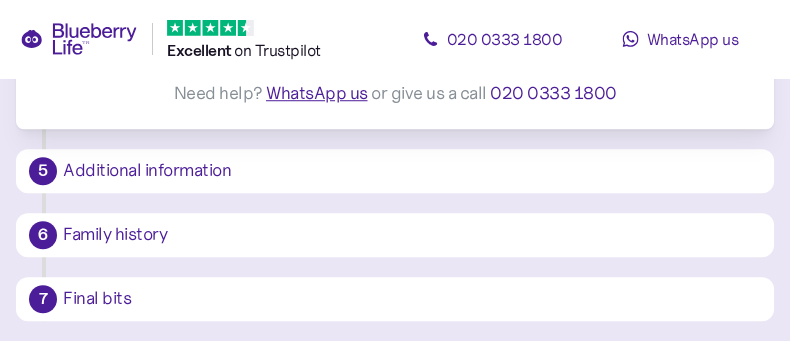 scroll, scrollTop: 3501, scrollLeft: 0, axis: vertical 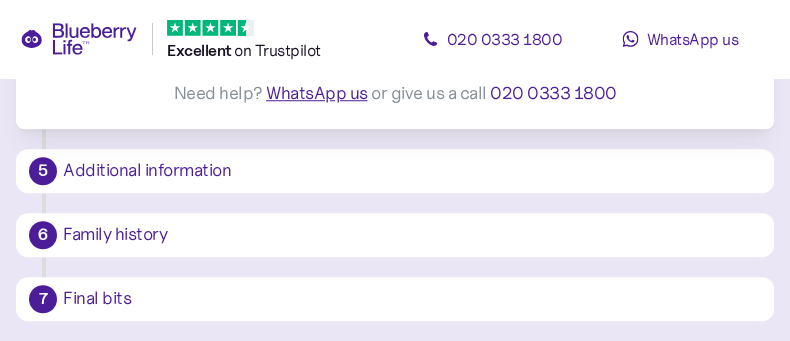 click on "Confirm  1 of 2" at bounding box center (399, 45) 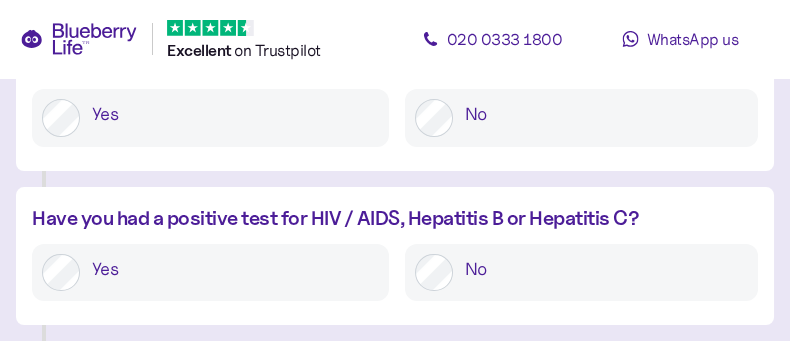 scroll, scrollTop: 402, scrollLeft: 0, axis: vertical 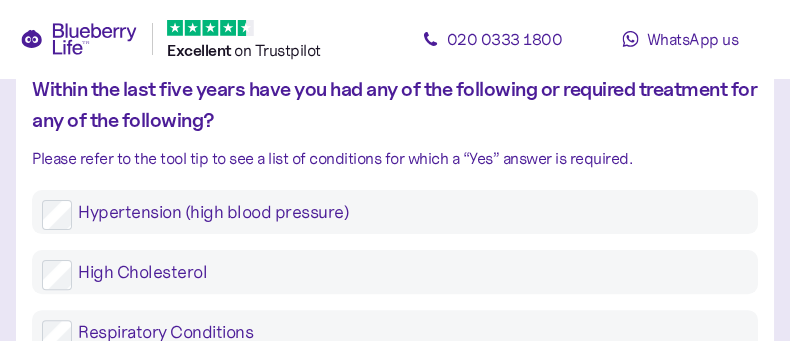 click on "Yes" at bounding box center (230, -19) 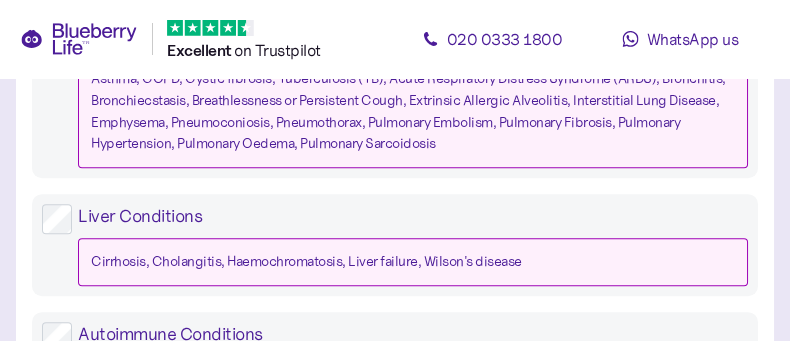 scroll, scrollTop: 2002, scrollLeft: 0, axis: vertical 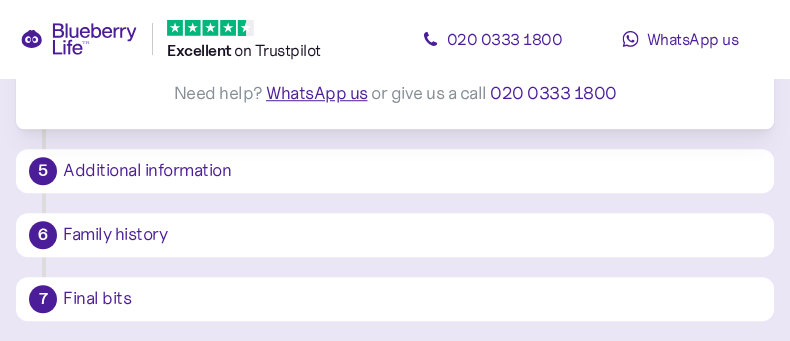 click on "Yes" at bounding box center (210, -81) 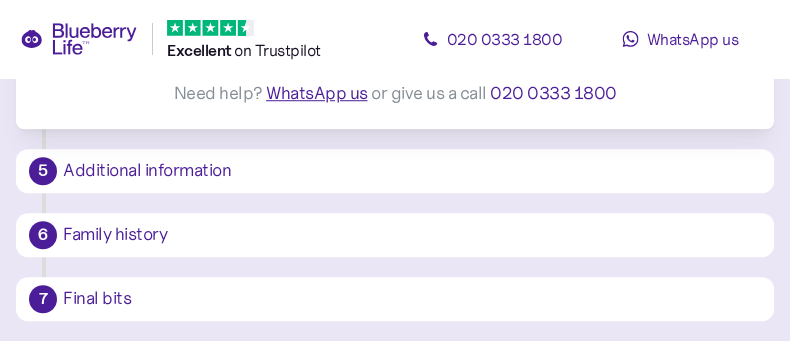 scroll, scrollTop: 3701, scrollLeft: 0, axis: vertical 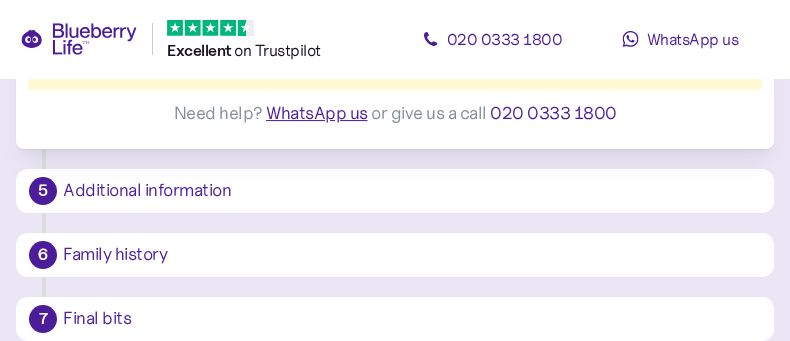 click on "Confirm  3 of 4" at bounding box center (386, 44) 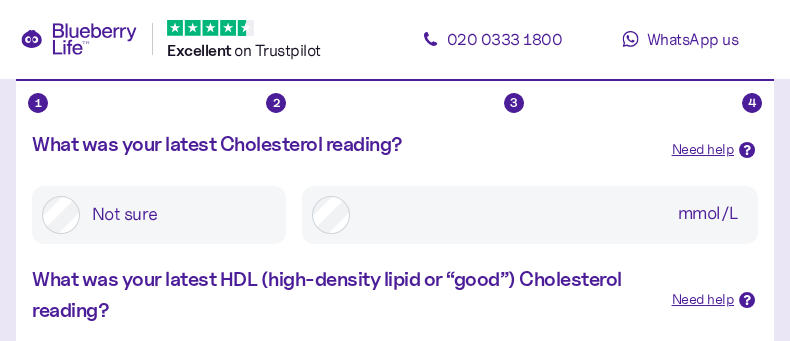 scroll, scrollTop: 301, scrollLeft: 0, axis: vertical 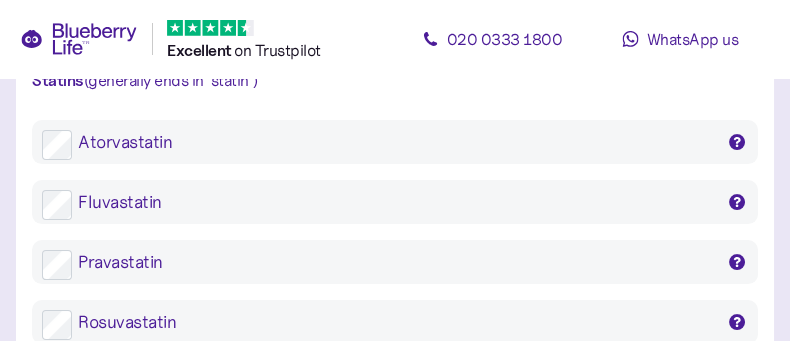 click at bounding box center [395, 43] 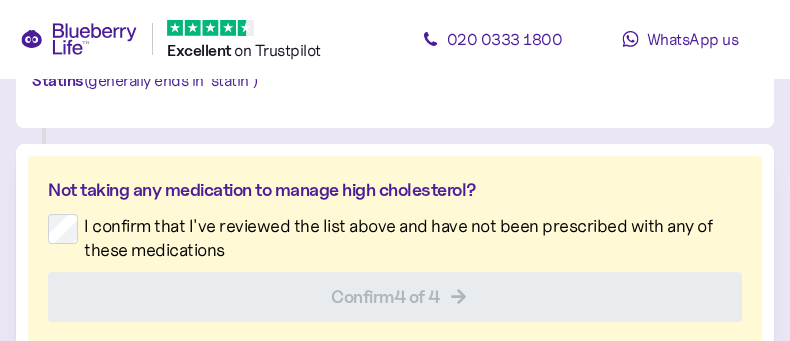 click 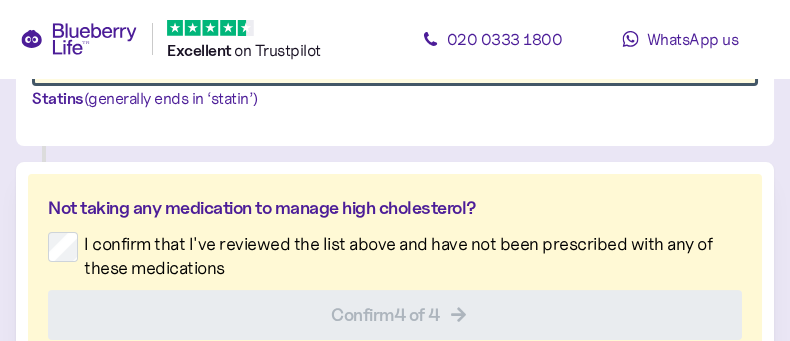 scroll, scrollTop: 1501, scrollLeft: 0, axis: vertical 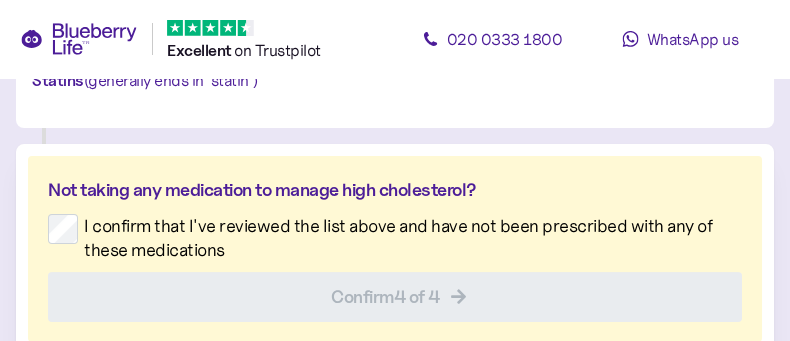 drag, startPoint x: 253, startPoint y: 241, endPoint x: 0, endPoint y: 245, distance: 253.03162 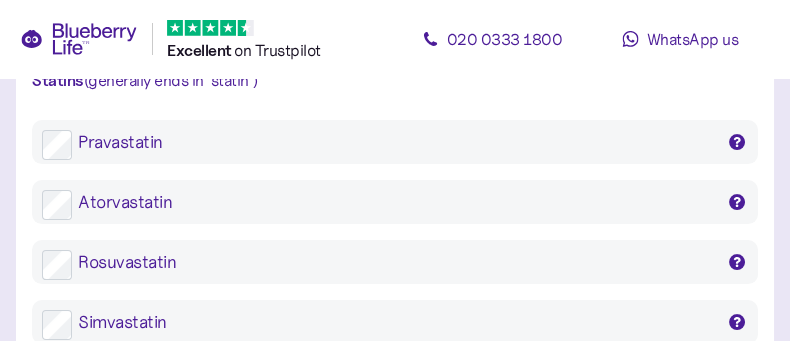 type on "*******" 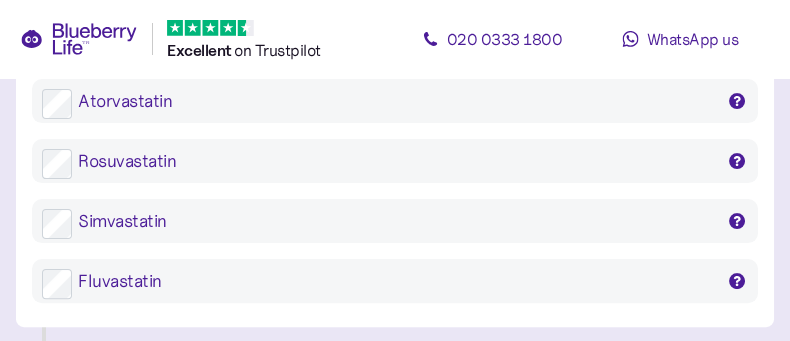 scroll, scrollTop: 1701, scrollLeft: 0, axis: vertical 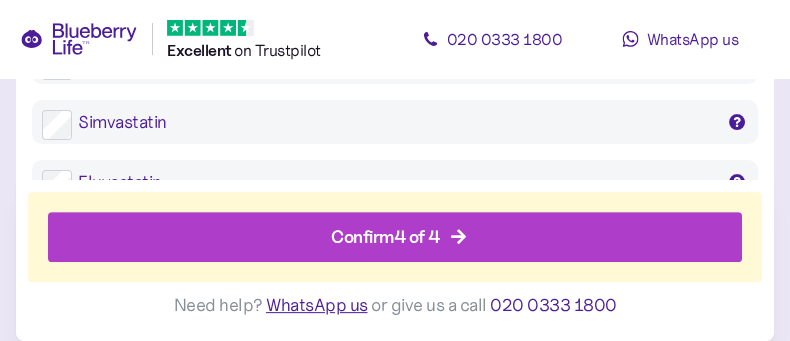 click on "Confirm  4 of 4" at bounding box center (399, 237) 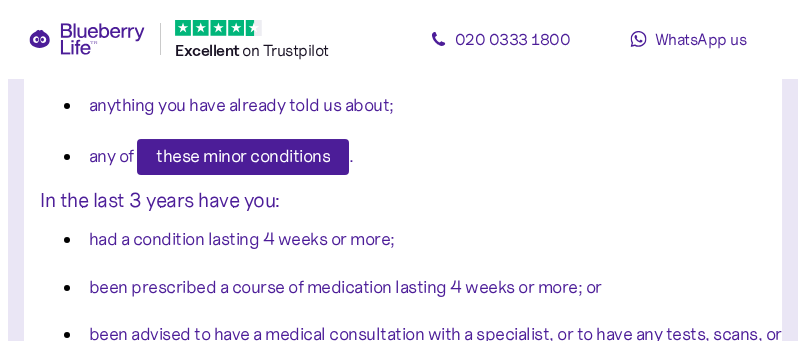 scroll, scrollTop: 433, scrollLeft: 0, axis: vertical 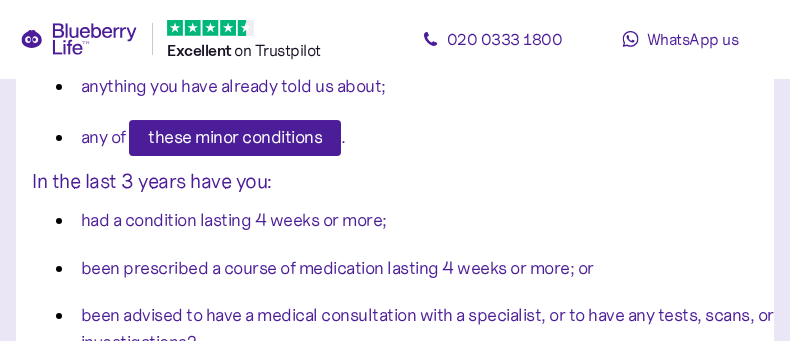 click on "these minor conditions" at bounding box center (235, 138) 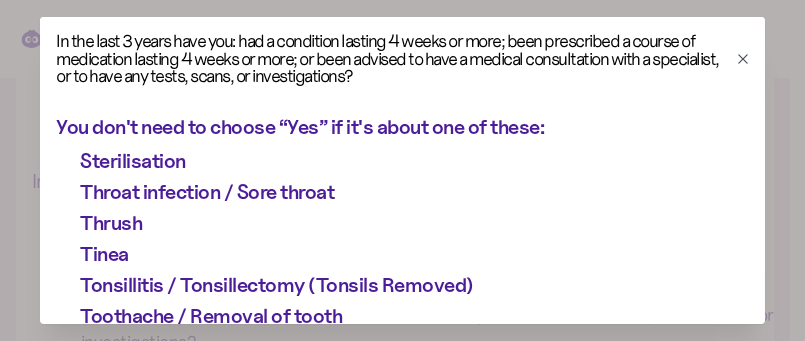 scroll, scrollTop: 1124, scrollLeft: 0, axis: vertical 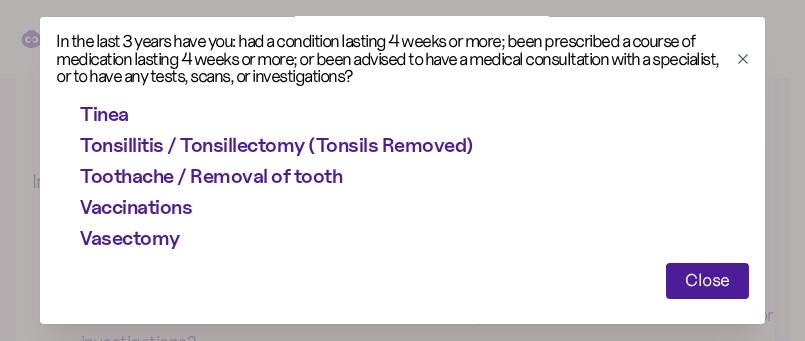 click on "Close" at bounding box center (707, 281) 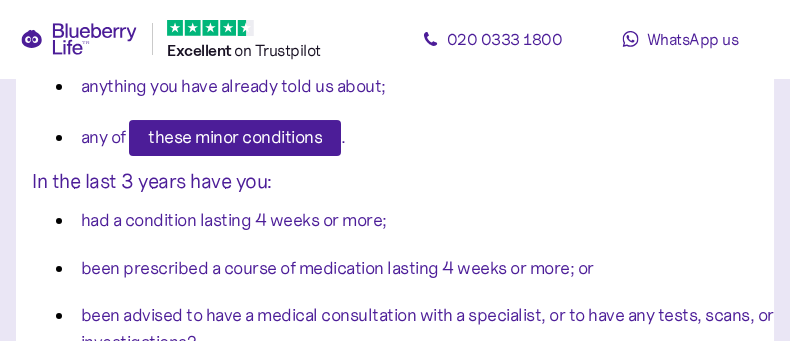 scroll, scrollTop: 532, scrollLeft: 0, axis: vertical 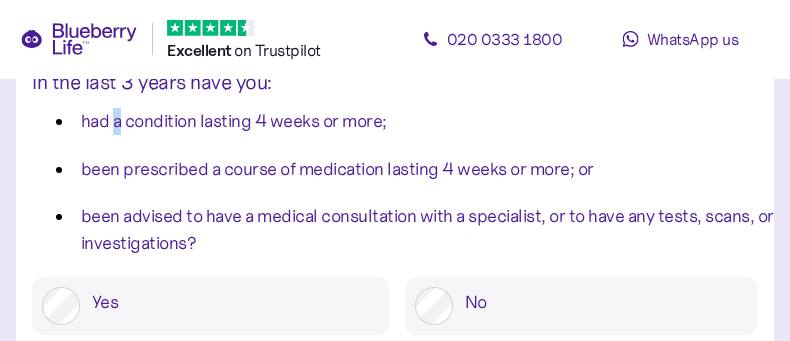 click on "had a condition lasting 4 weeks or more;" at bounding box center [234, 121] 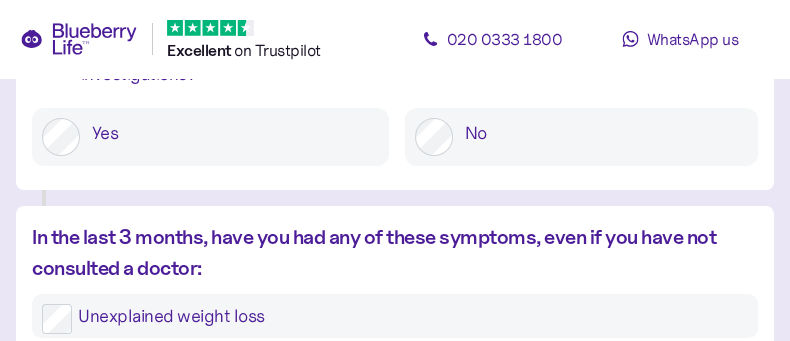 scroll, scrollTop: 732, scrollLeft: 0, axis: vertical 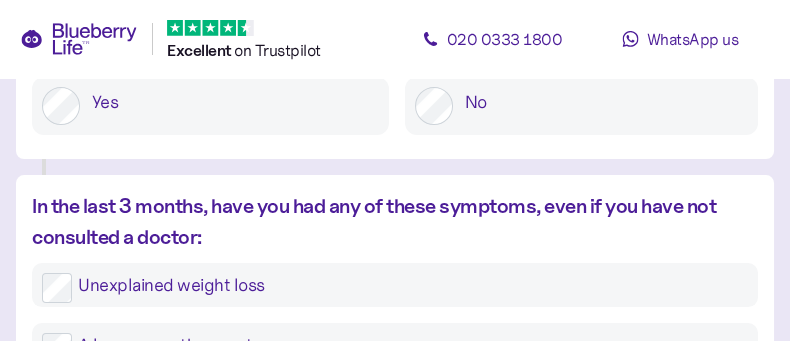 click on "Yes" at bounding box center (230, 102) 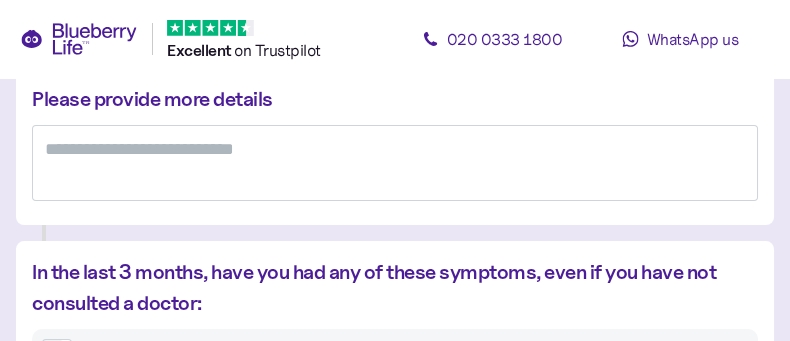 scroll, scrollTop: 833, scrollLeft: 0, axis: vertical 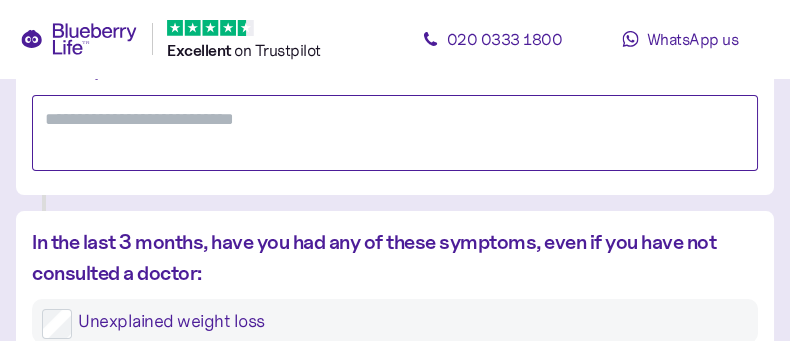 click at bounding box center (395, 133) 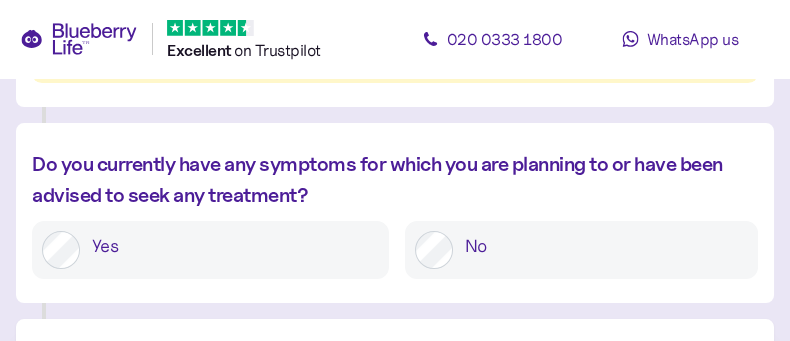 scroll, scrollTop: 1633, scrollLeft: 0, axis: vertical 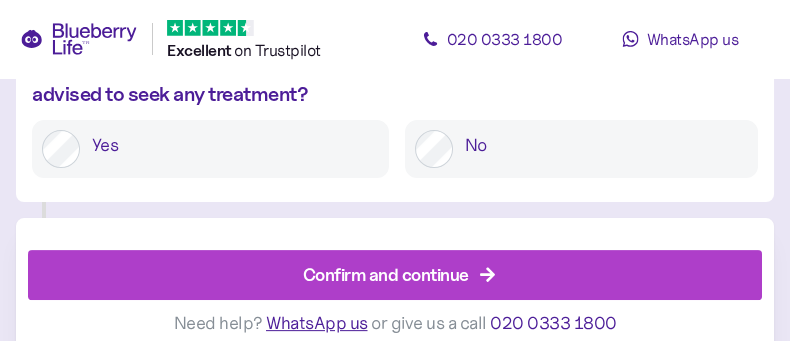 type on "**********" 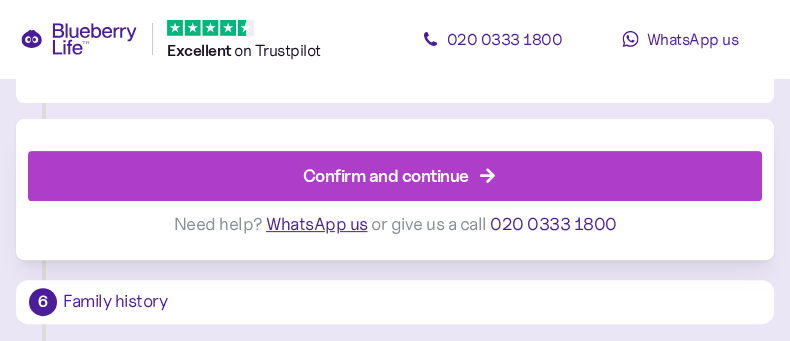 scroll, scrollTop: 1832, scrollLeft: 0, axis: vertical 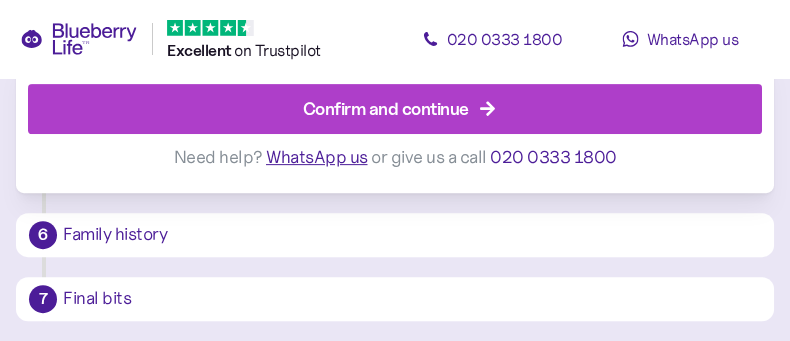 click on "Yes" at bounding box center (230, -21) 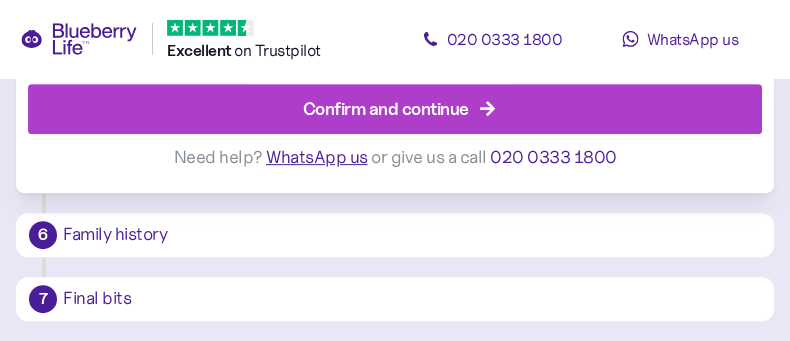 scroll, scrollTop: 2033, scrollLeft: 0, axis: vertical 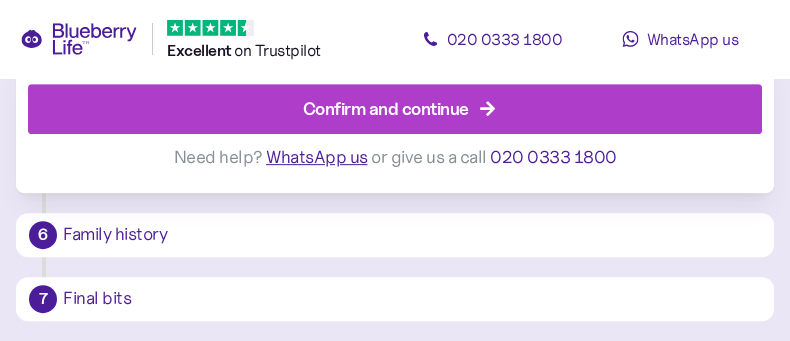 type on "**********" 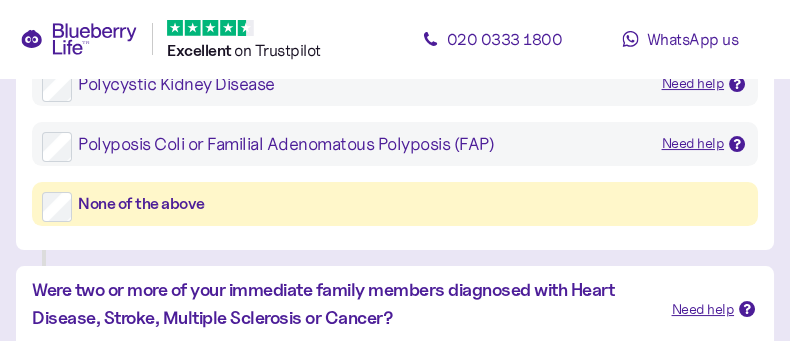 scroll, scrollTop: 903, scrollLeft: 0, axis: vertical 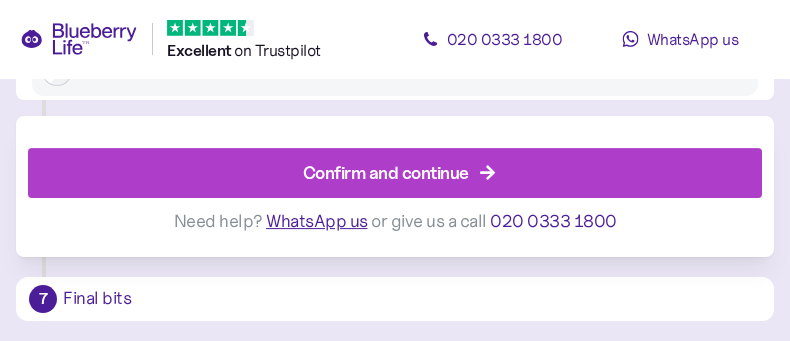click on "Confirm and continue" at bounding box center (399, 173) 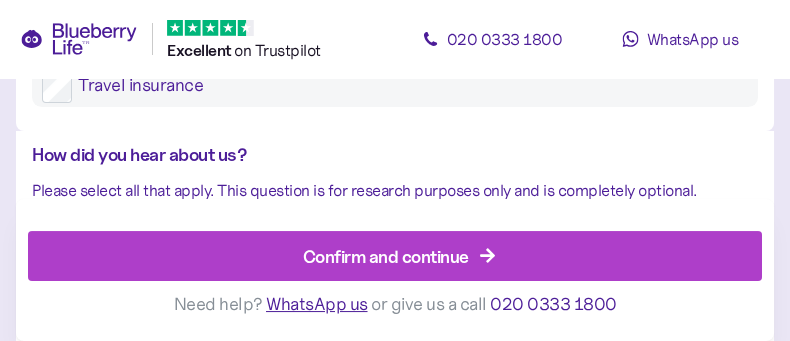 scroll, scrollTop: 874, scrollLeft: 0, axis: vertical 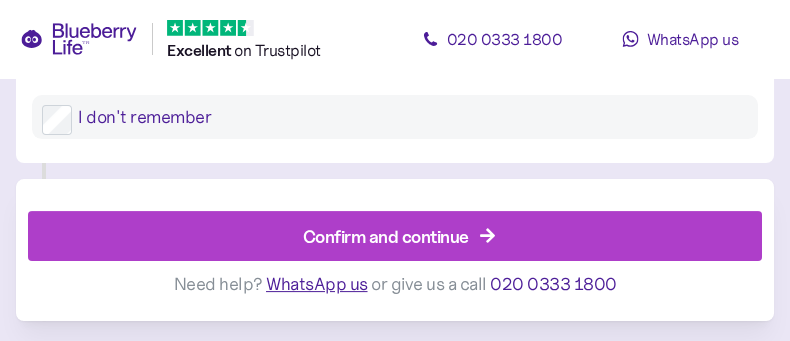 click on "Confirm and continue" at bounding box center (399, 236) 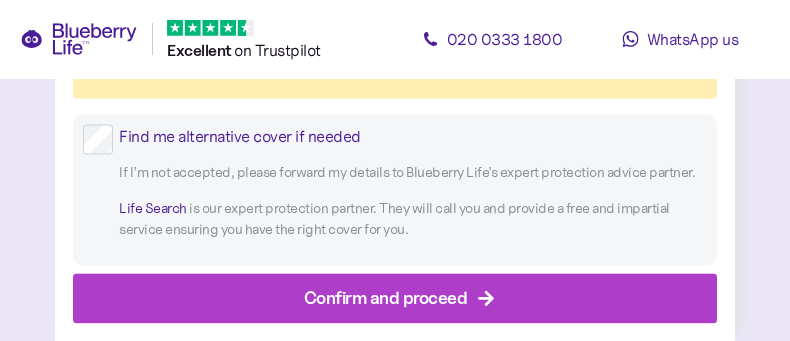 scroll, scrollTop: 6486, scrollLeft: 0, axis: vertical 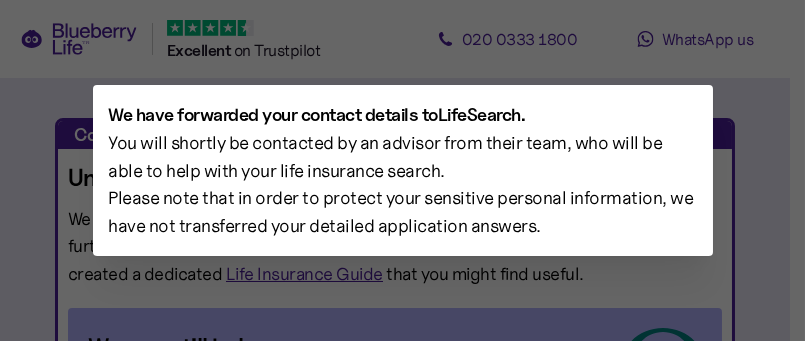 click at bounding box center (402, 170) 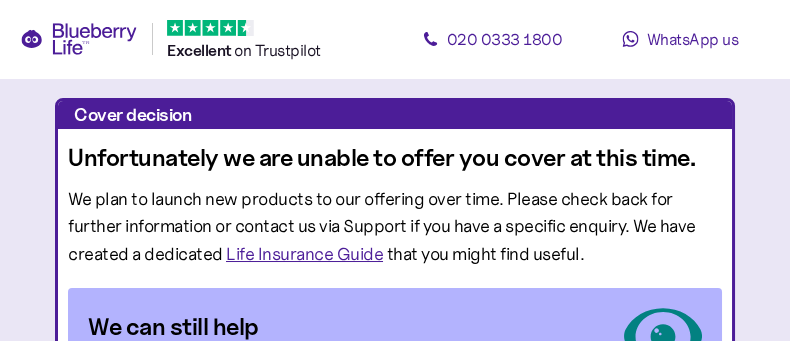 scroll, scrollTop: 0, scrollLeft: 0, axis: both 